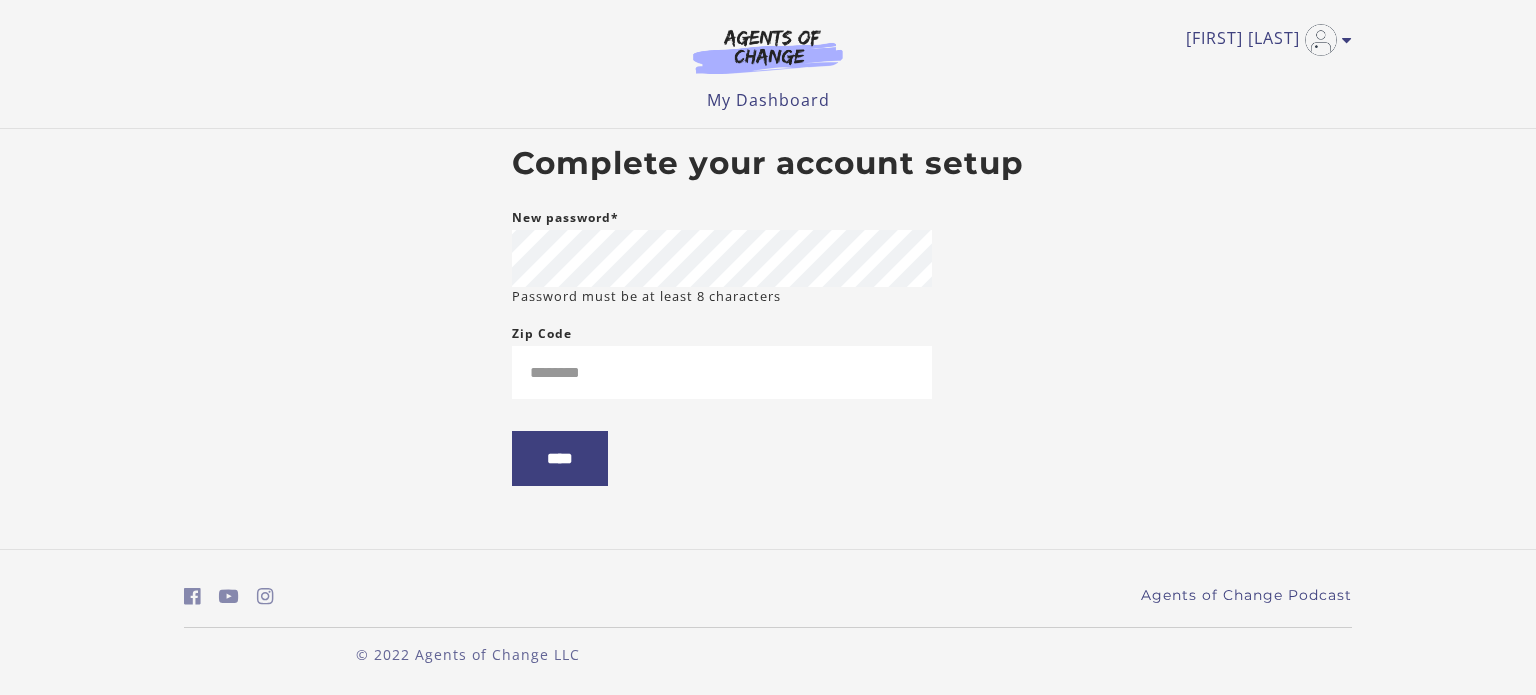 scroll, scrollTop: 0, scrollLeft: 0, axis: both 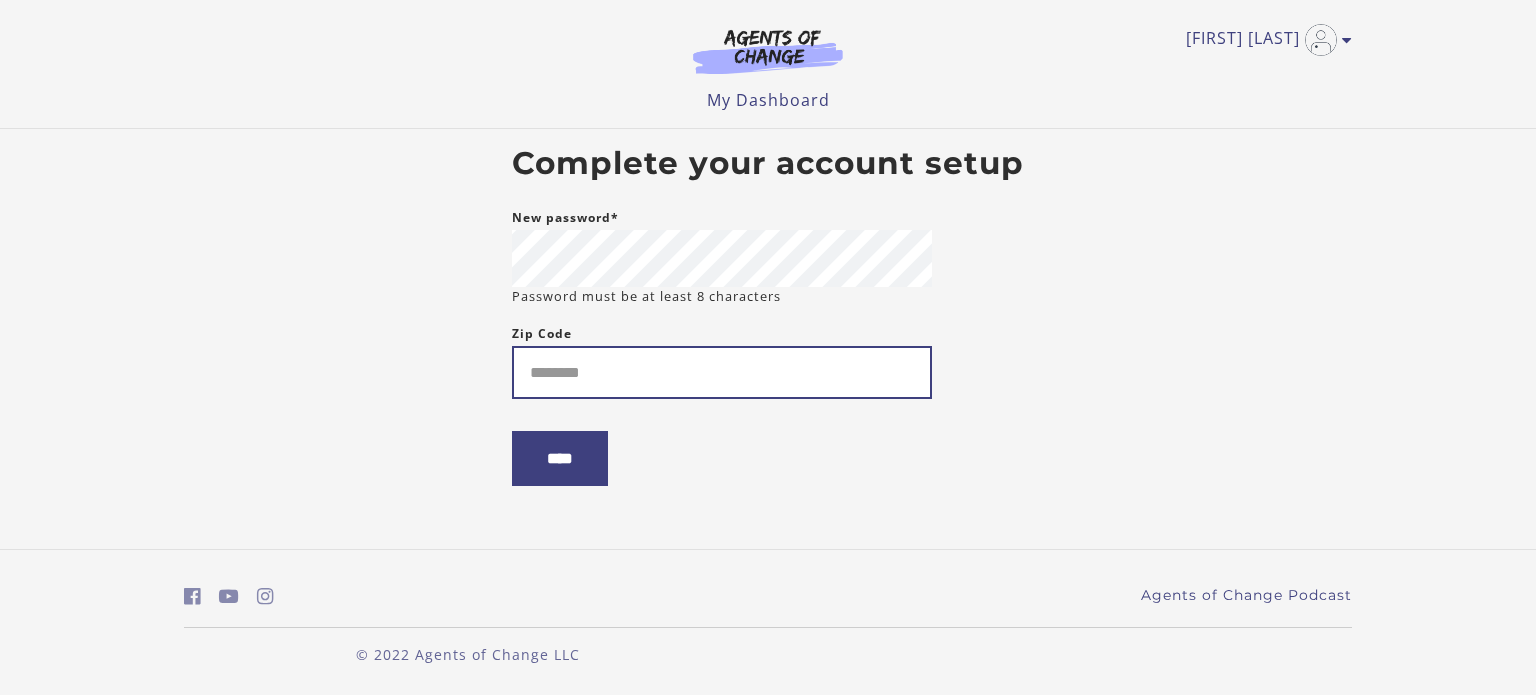 click on "Zip Code" at bounding box center [722, 372] 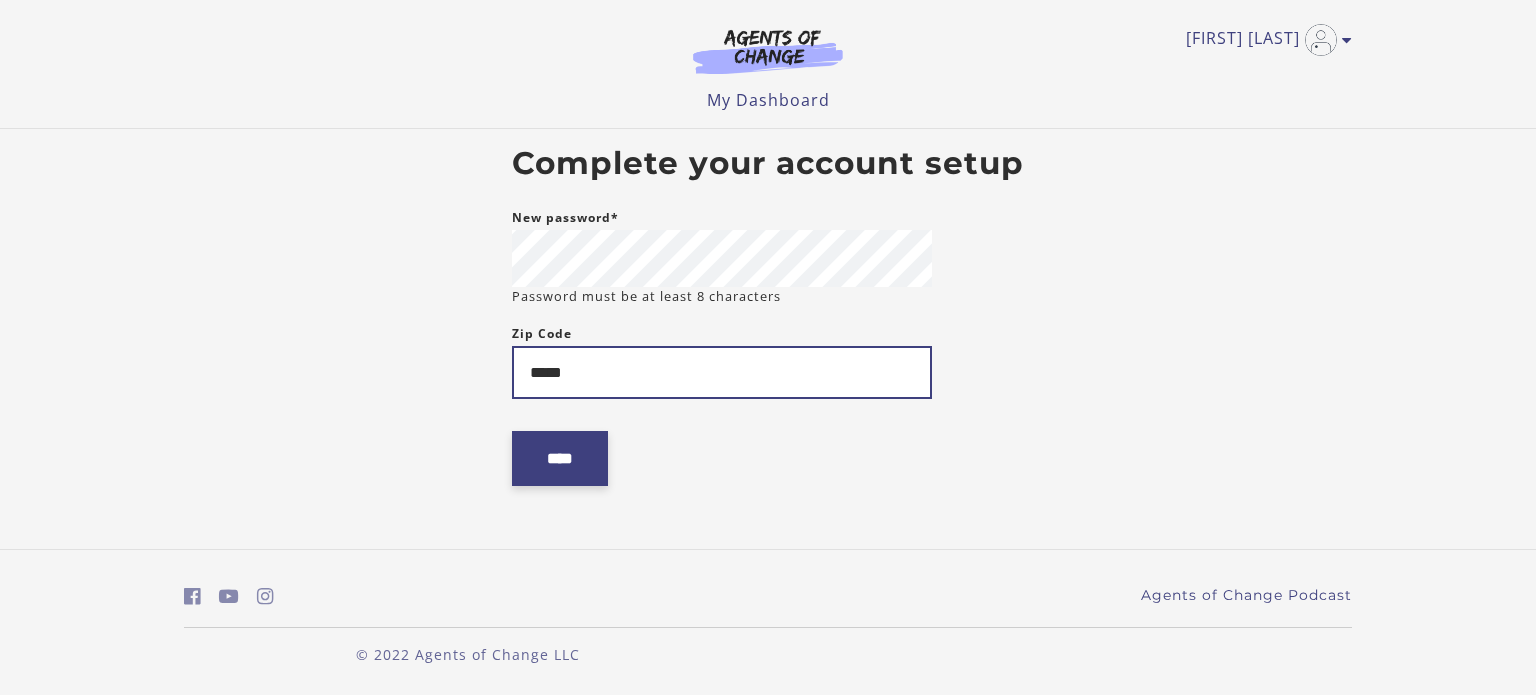 type on "*****" 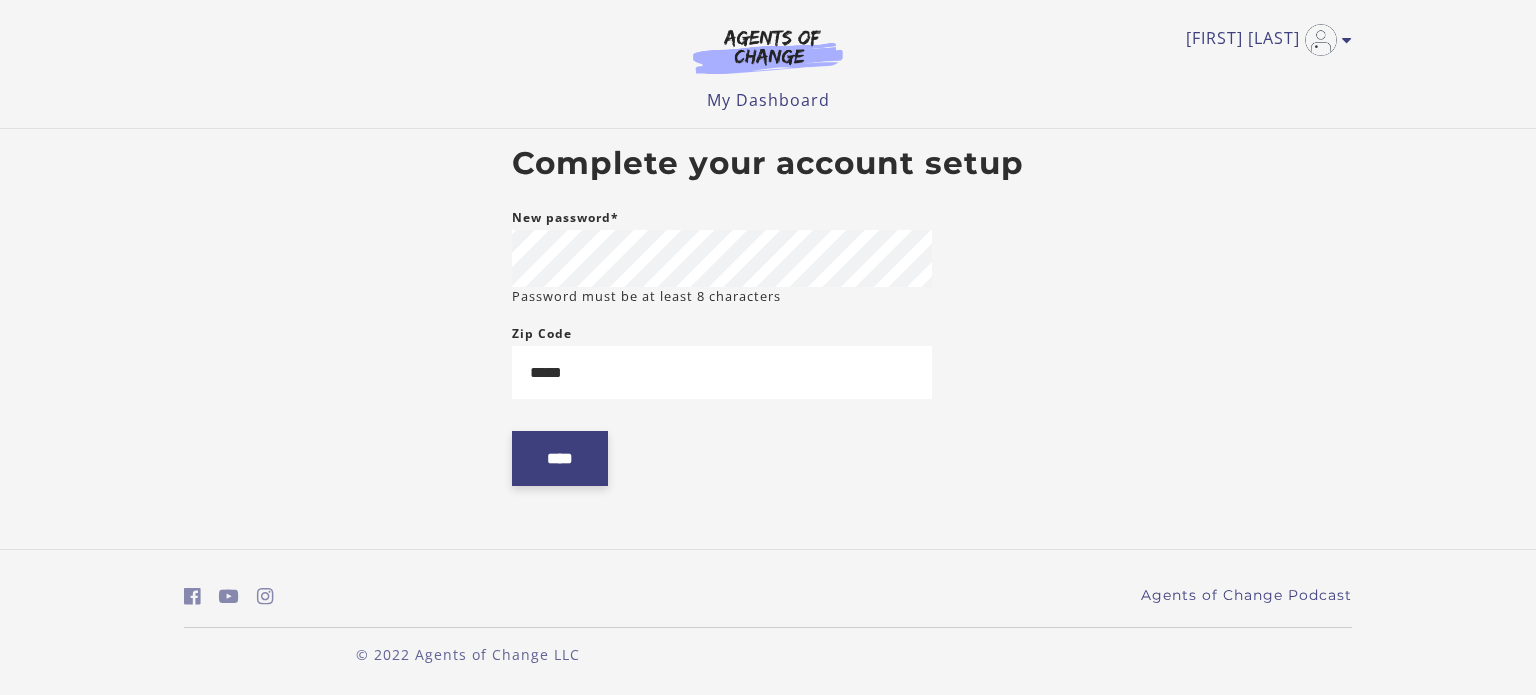click on "****" at bounding box center [560, 458] 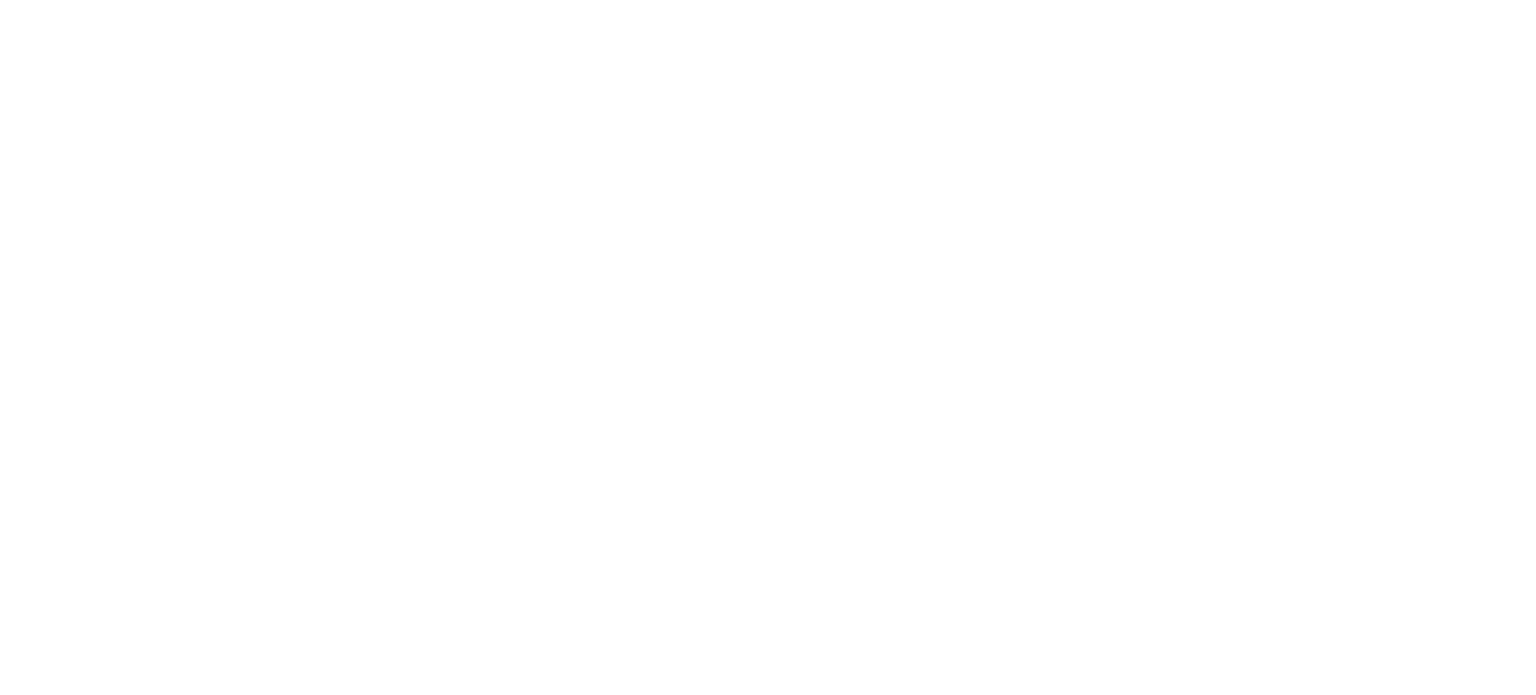 scroll, scrollTop: 0, scrollLeft: 0, axis: both 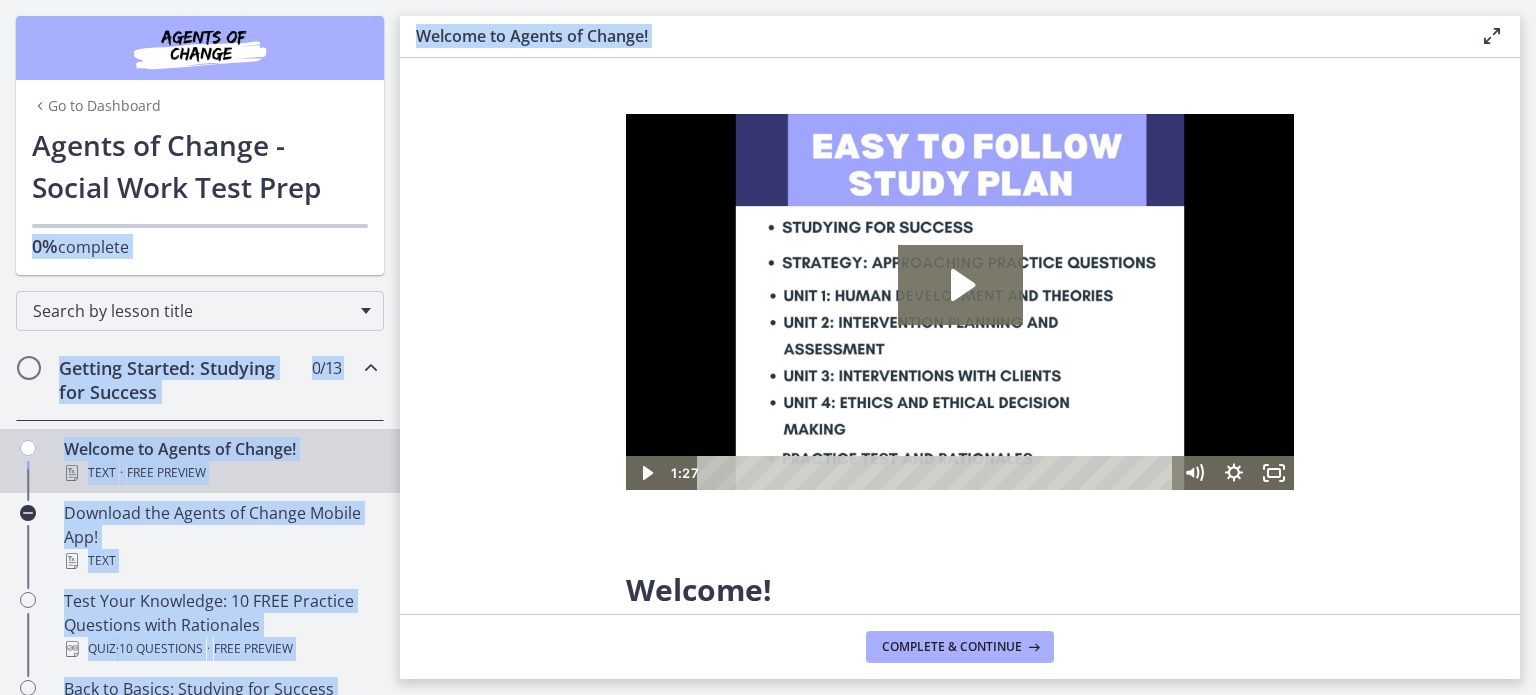 drag, startPoint x: 401, startPoint y: 192, endPoint x: 397, endPoint y: 223, distance: 31.257 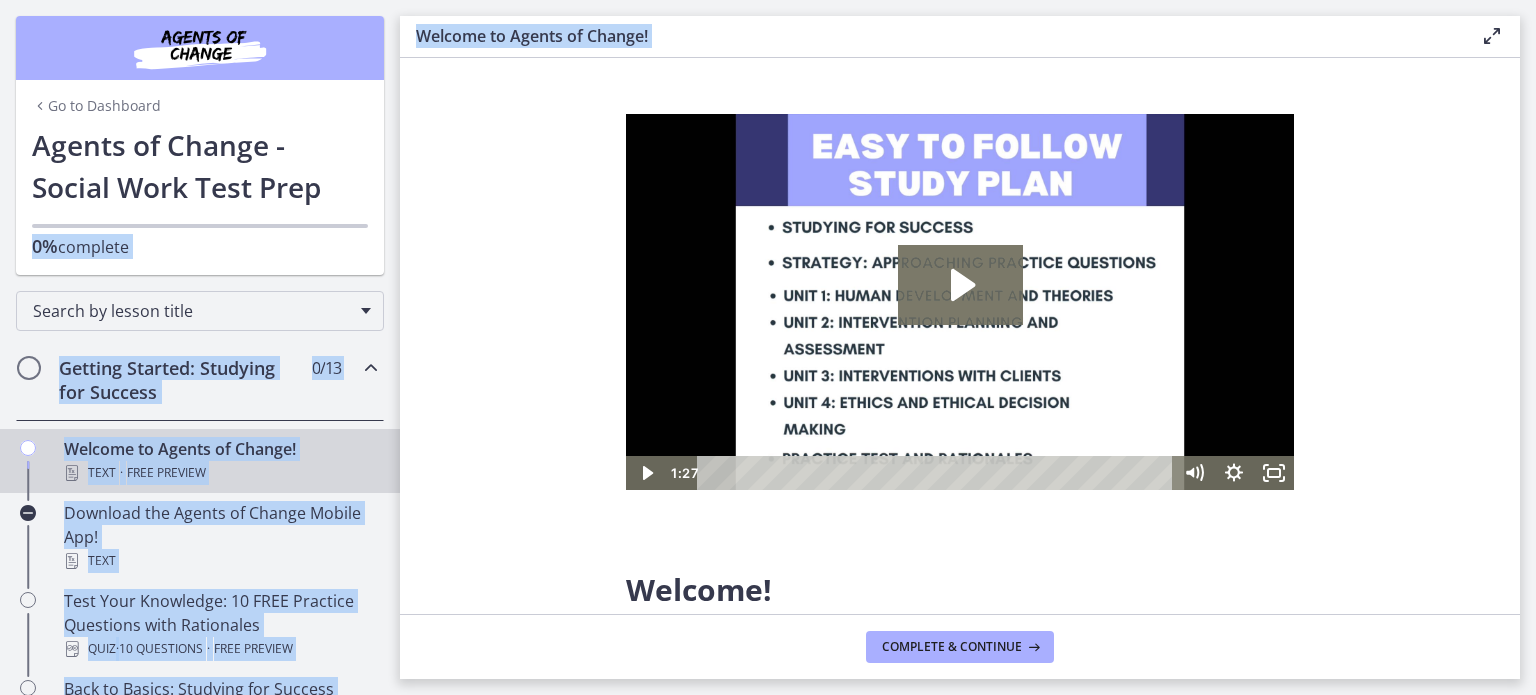 click on "Welcome!
We are grateful that you have placed your trust in Agents of Change to assist you in preparing for the ASWB Social Work Exam. This process may be nerve-wracking and overwhelming at times, but it also has the potential to be thrilling and inspiring.
We want to congratulate you on starting a new chapter of your life by applauding your decision to take the steps toward sitting for your licensing exam.
We have been putting in a lot of effort to develop study information that is pertinent, of good quality, and will assist you in making connections to strengthen your knowledge base. These materials will help your prepare to PASS the test. The exam will not be easy, but with organized, consistent, and efficient studying, you are setting yourself up for success!
As you work through this challenge, Agents of Change is here to provide you with the encouragement and support you need to conquer this challenge. Let's get you licensed!" at bounding box center (960, 336) 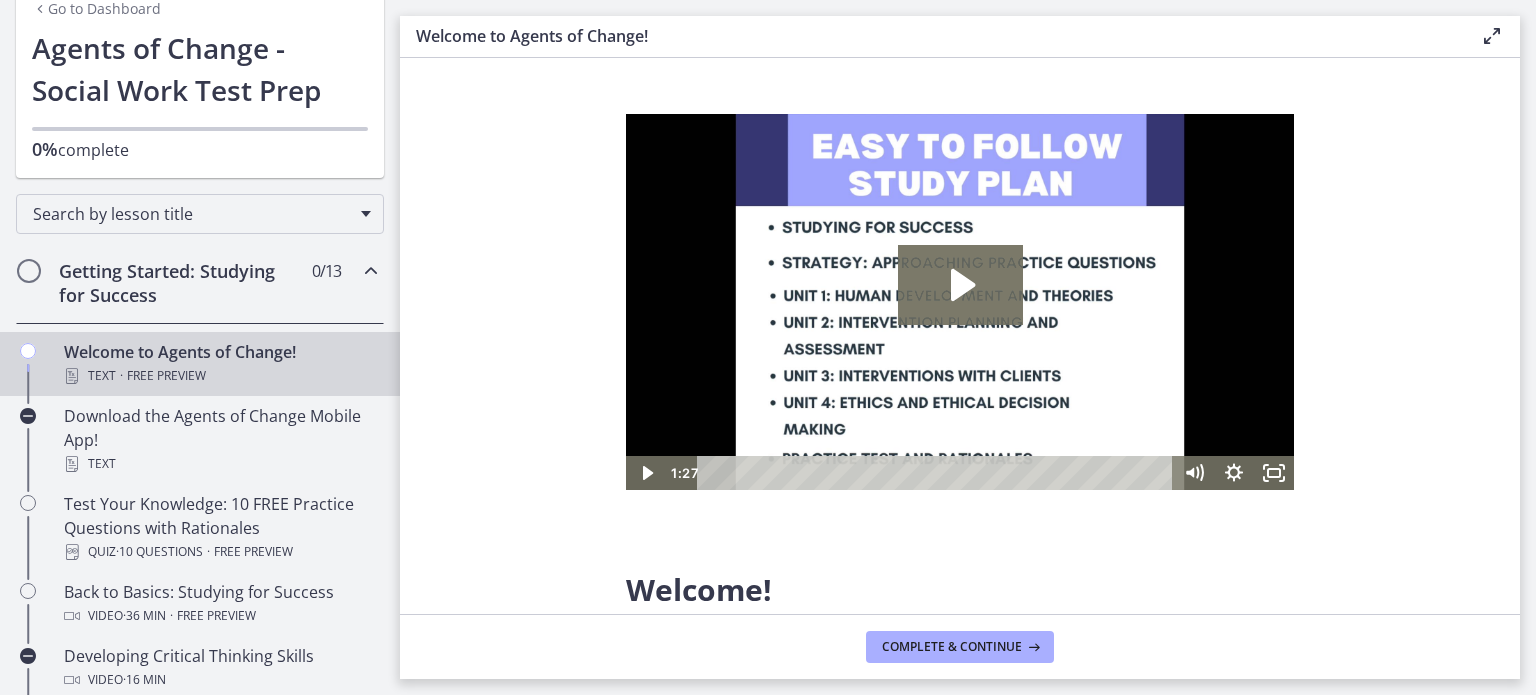 scroll, scrollTop: 177, scrollLeft: 0, axis: vertical 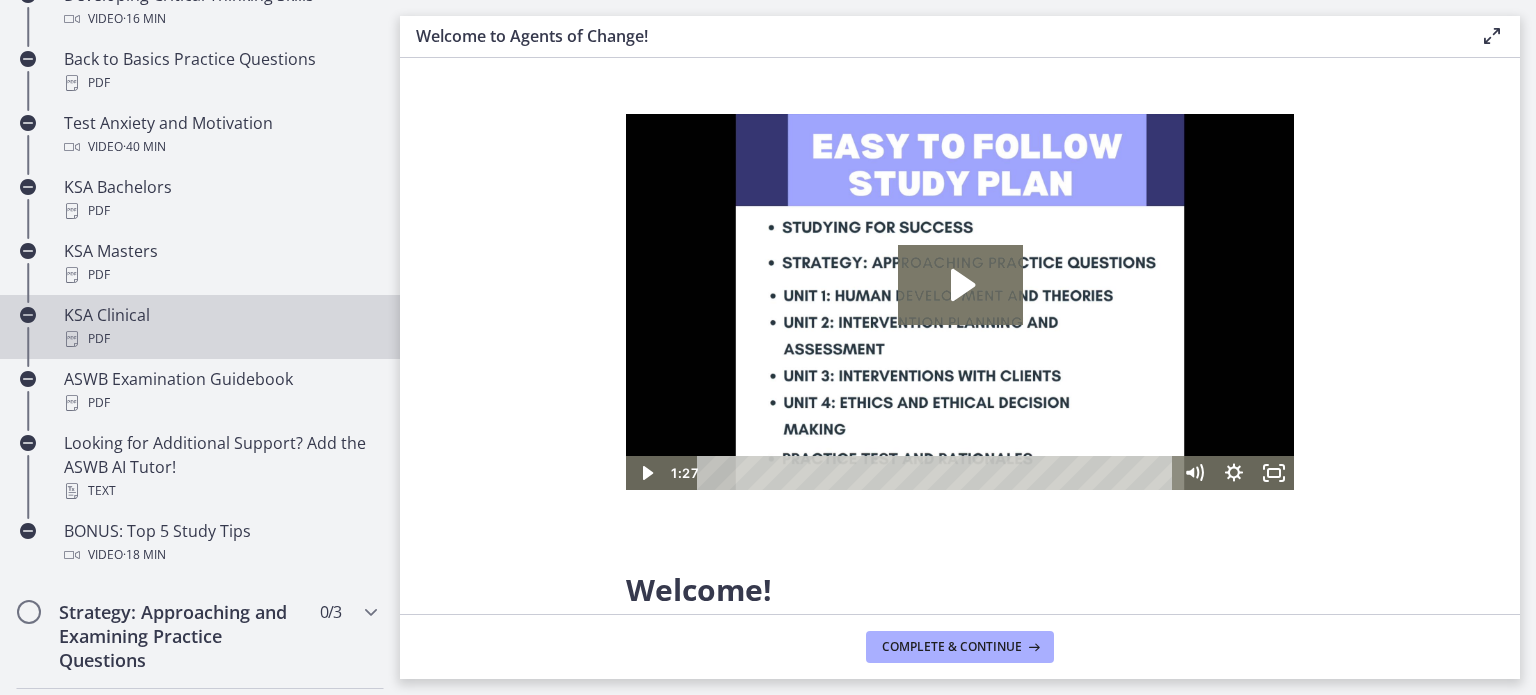 click on "KSA Clinical
PDF" at bounding box center [200, 327] 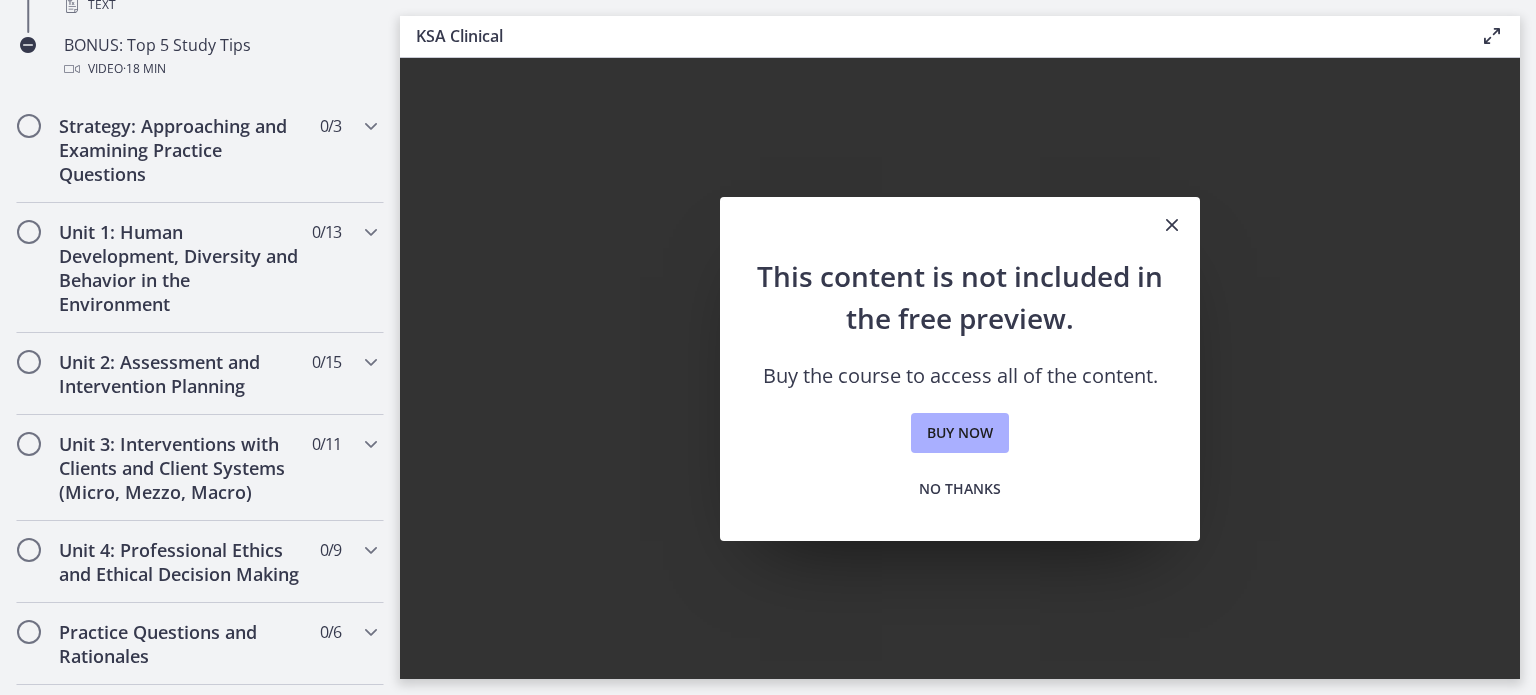 scroll, scrollTop: 1249, scrollLeft: 0, axis: vertical 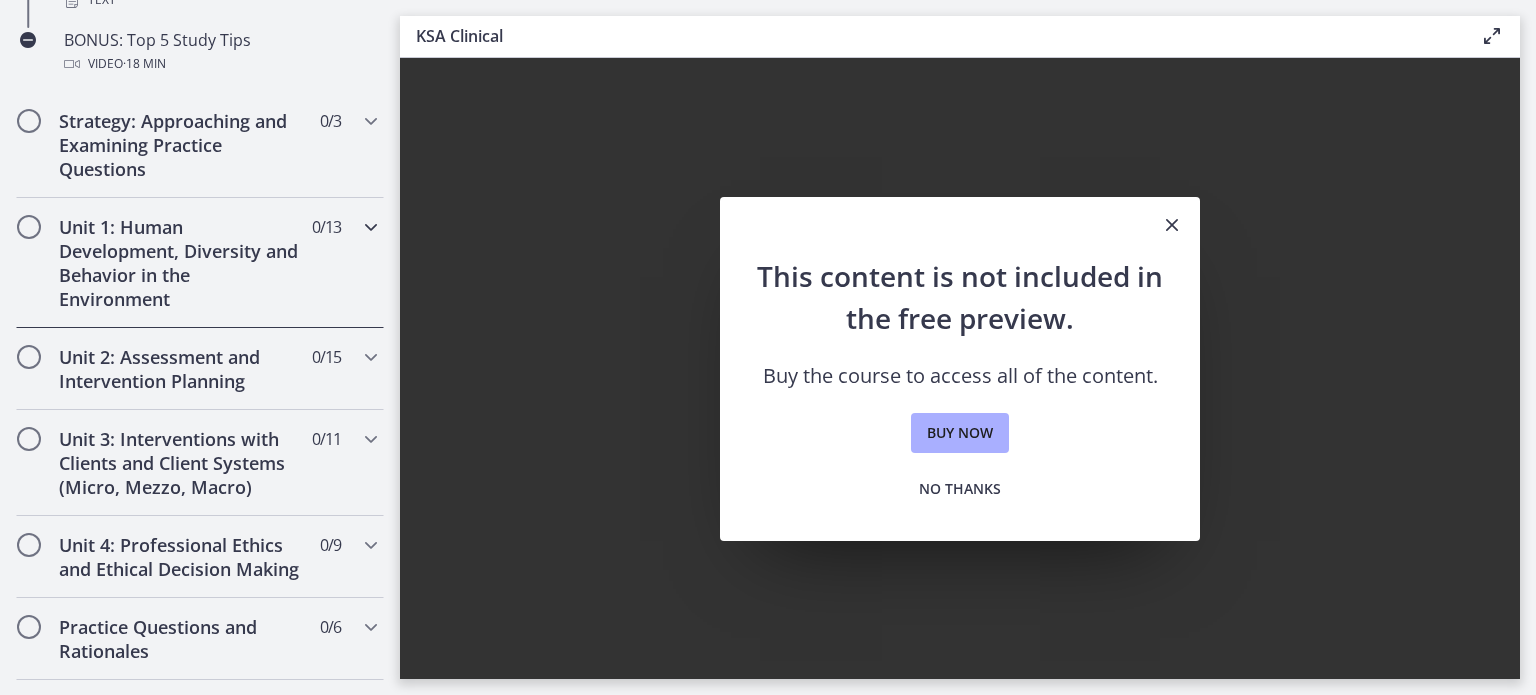 click on "Unit 1: Human Development, Diversity and Behavior in the Environment" at bounding box center (181, 263) 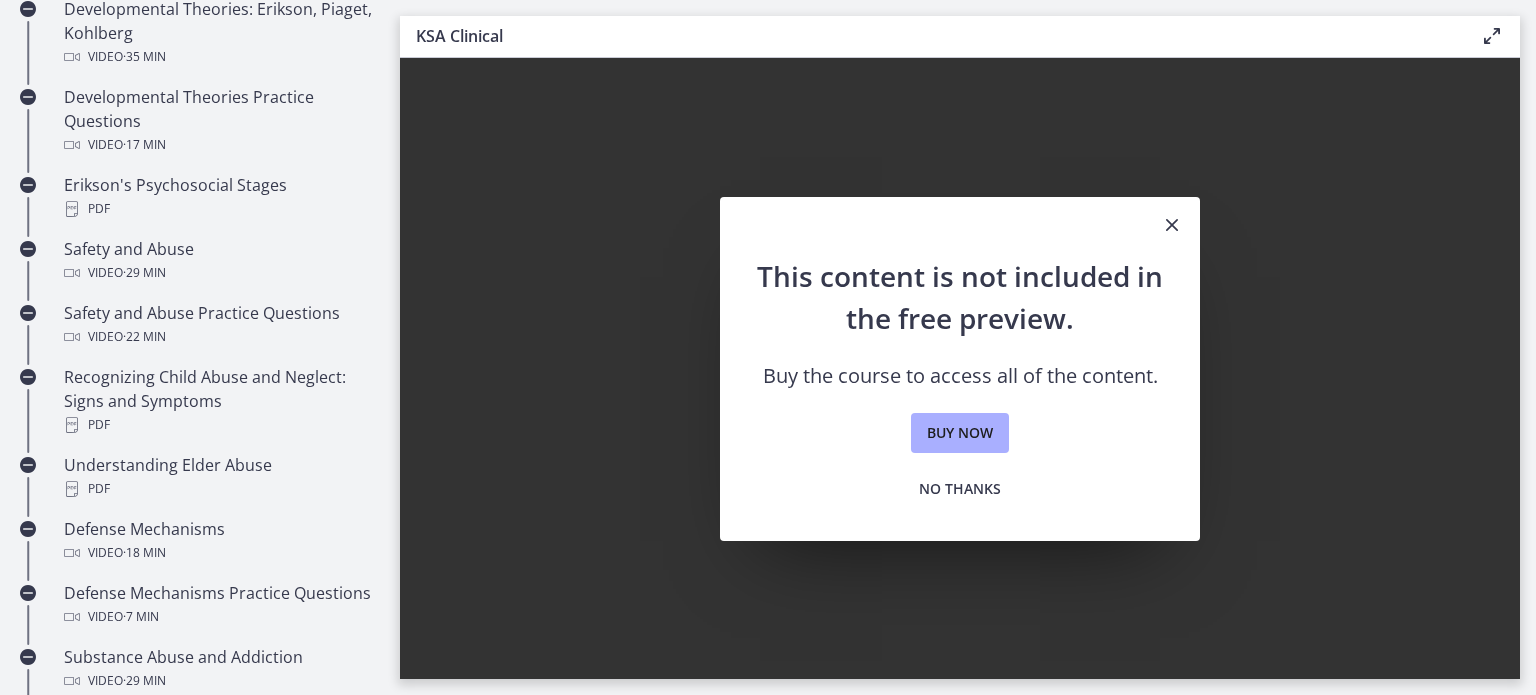 scroll, scrollTop: 0, scrollLeft: 0, axis: both 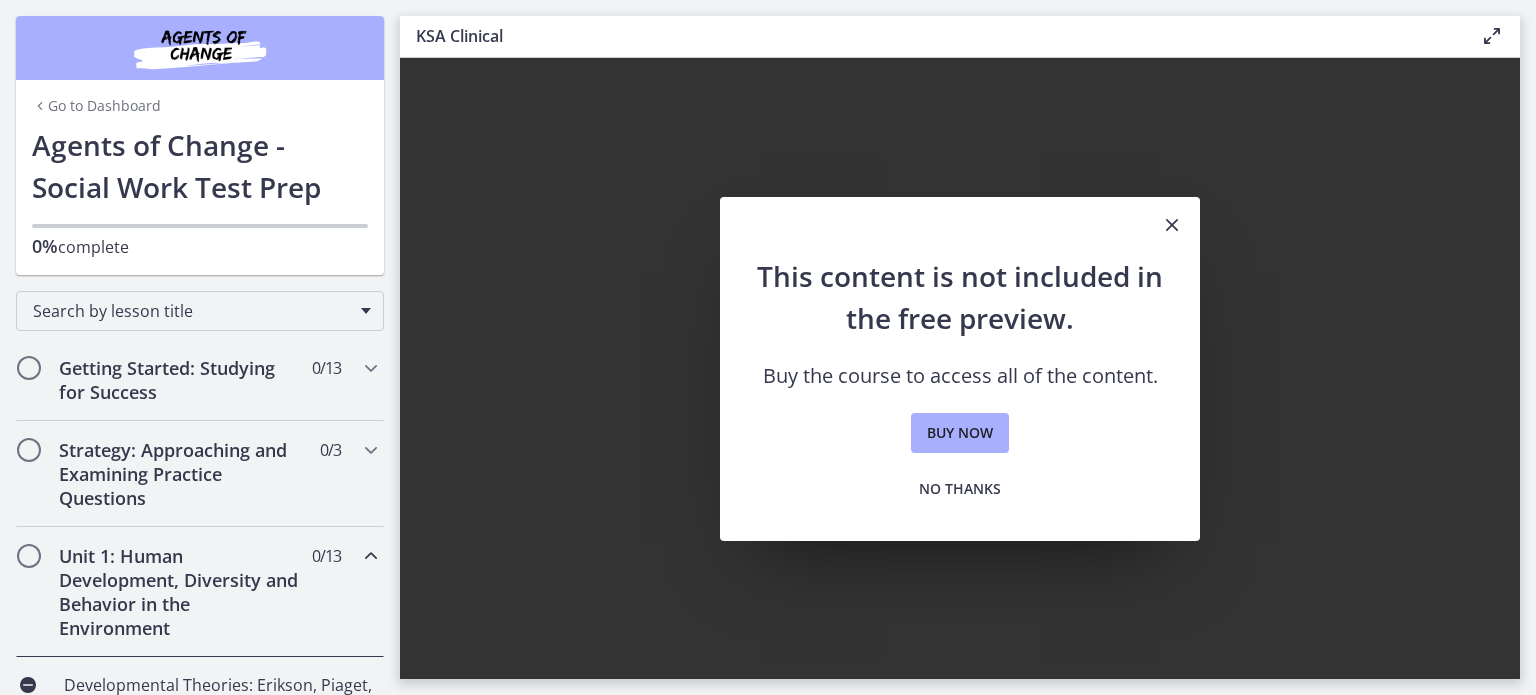 click on "Go to Dashboard" at bounding box center [96, 106] 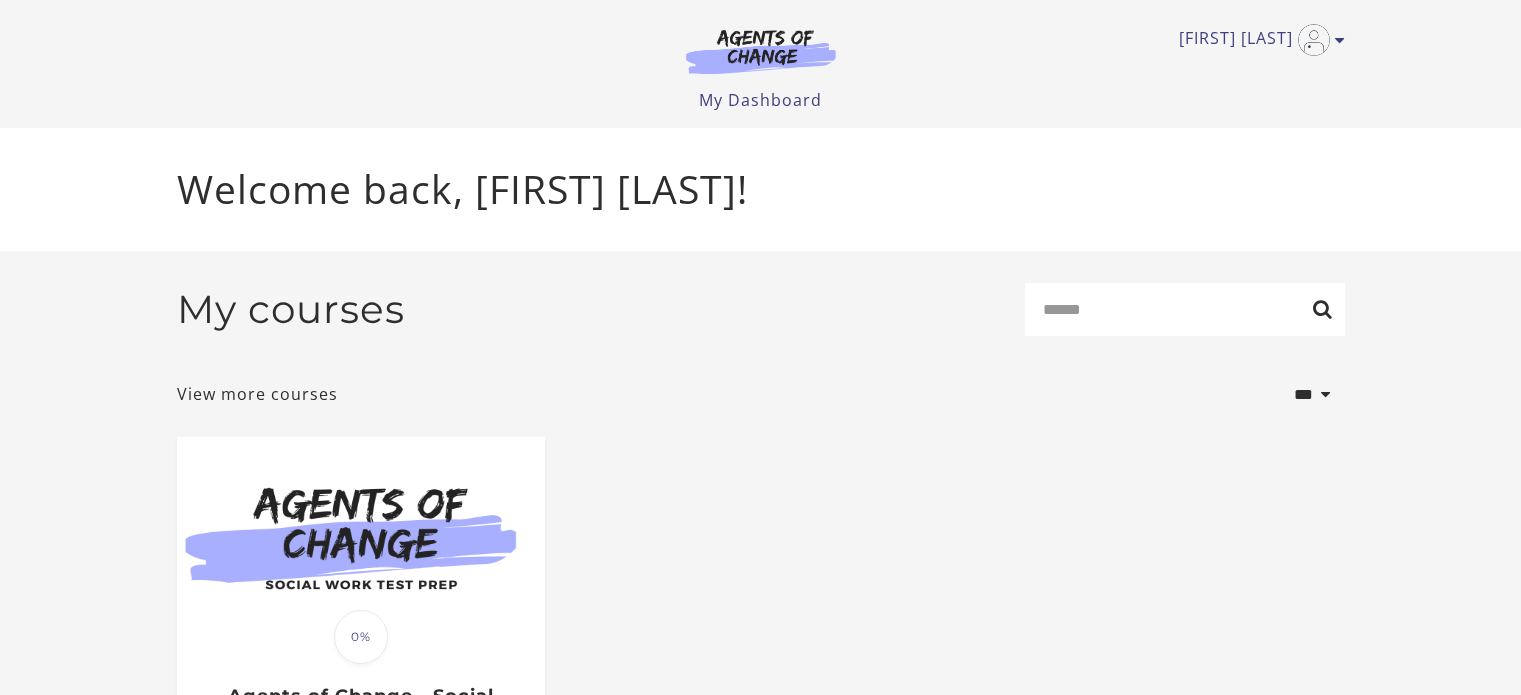 scroll, scrollTop: 0, scrollLeft: 0, axis: both 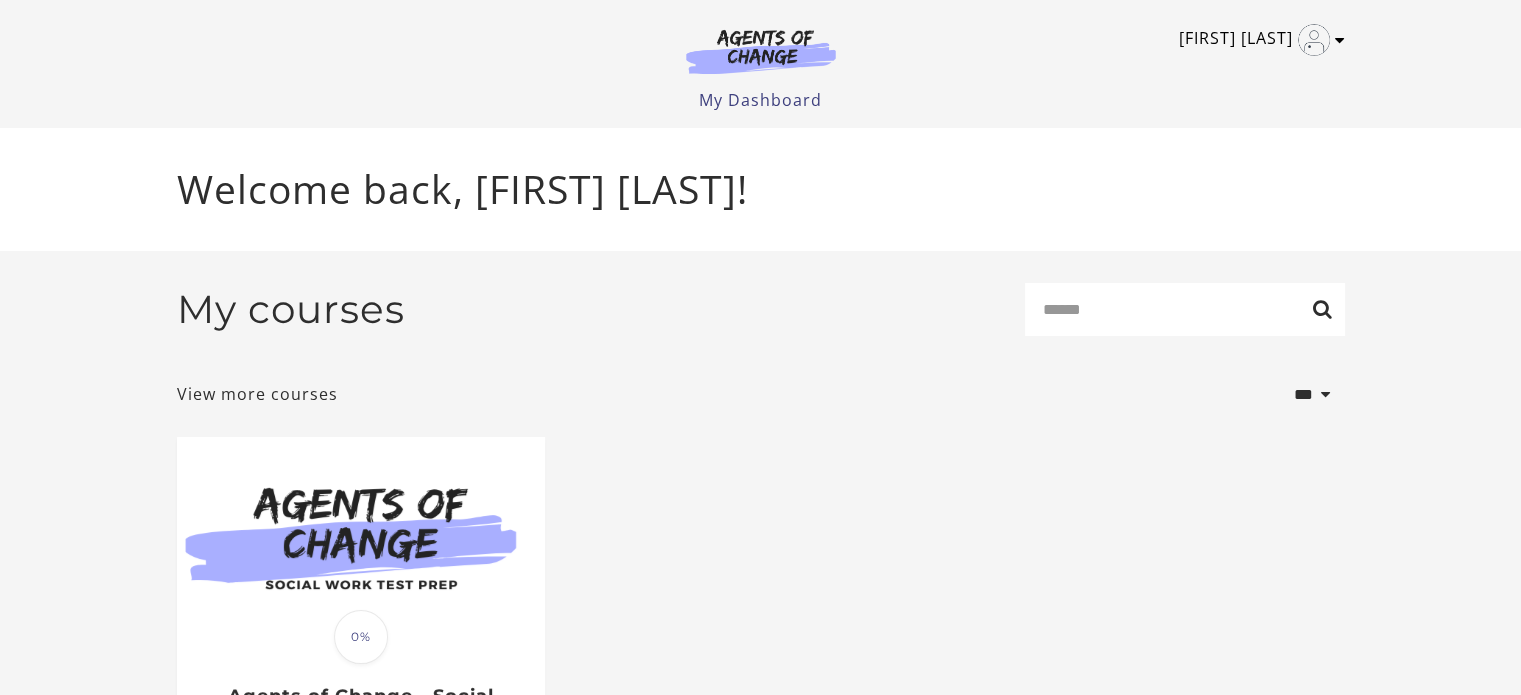 click at bounding box center [1340, 40] 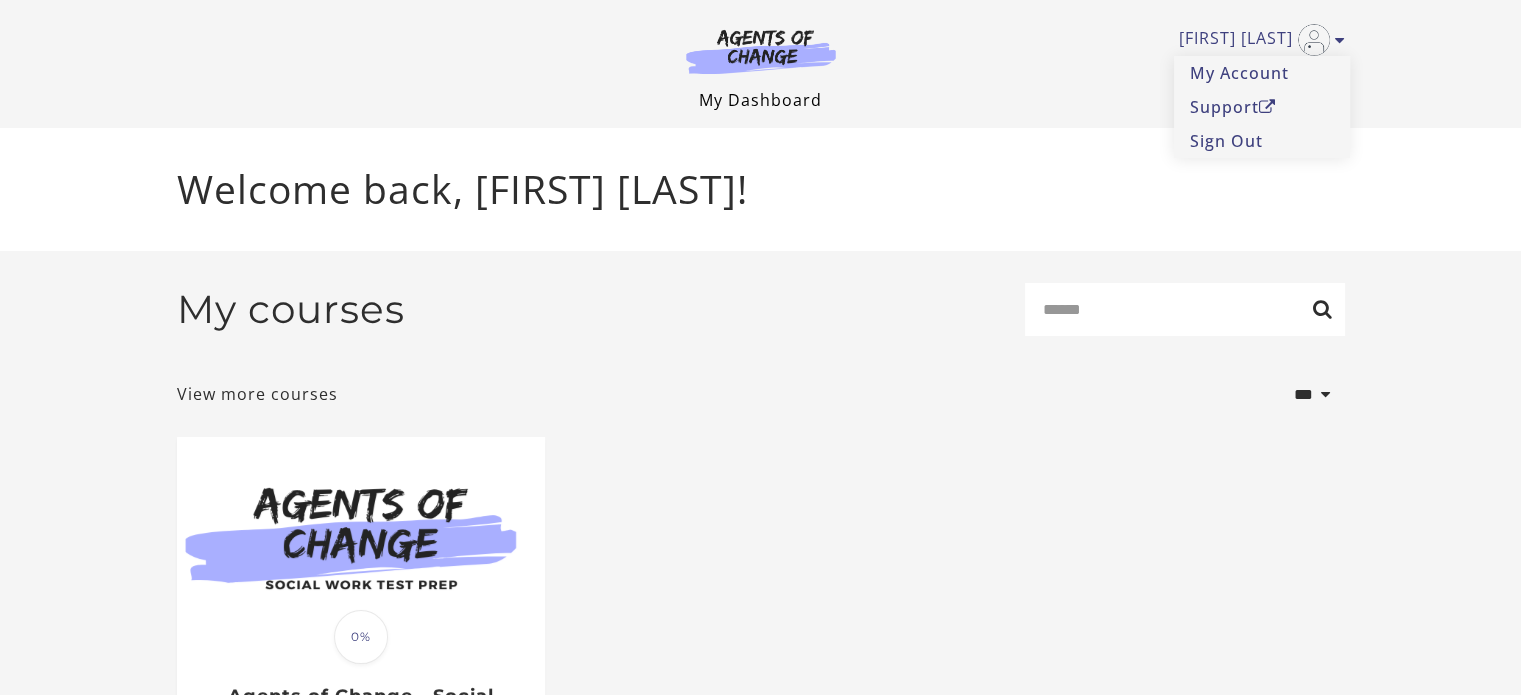 click on "My Dashboard" at bounding box center (760, 100) 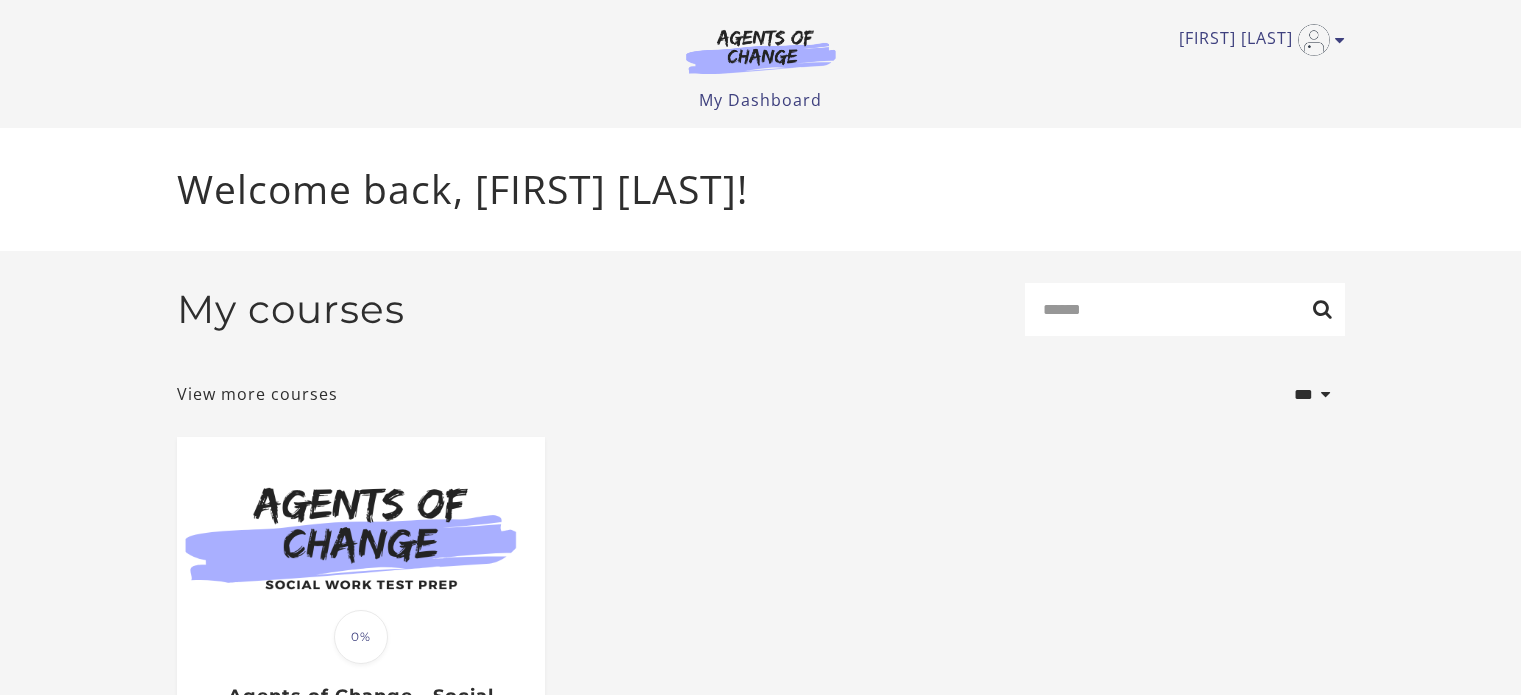 scroll, scrollTop: 0, scrollLeft: 0, axis: both 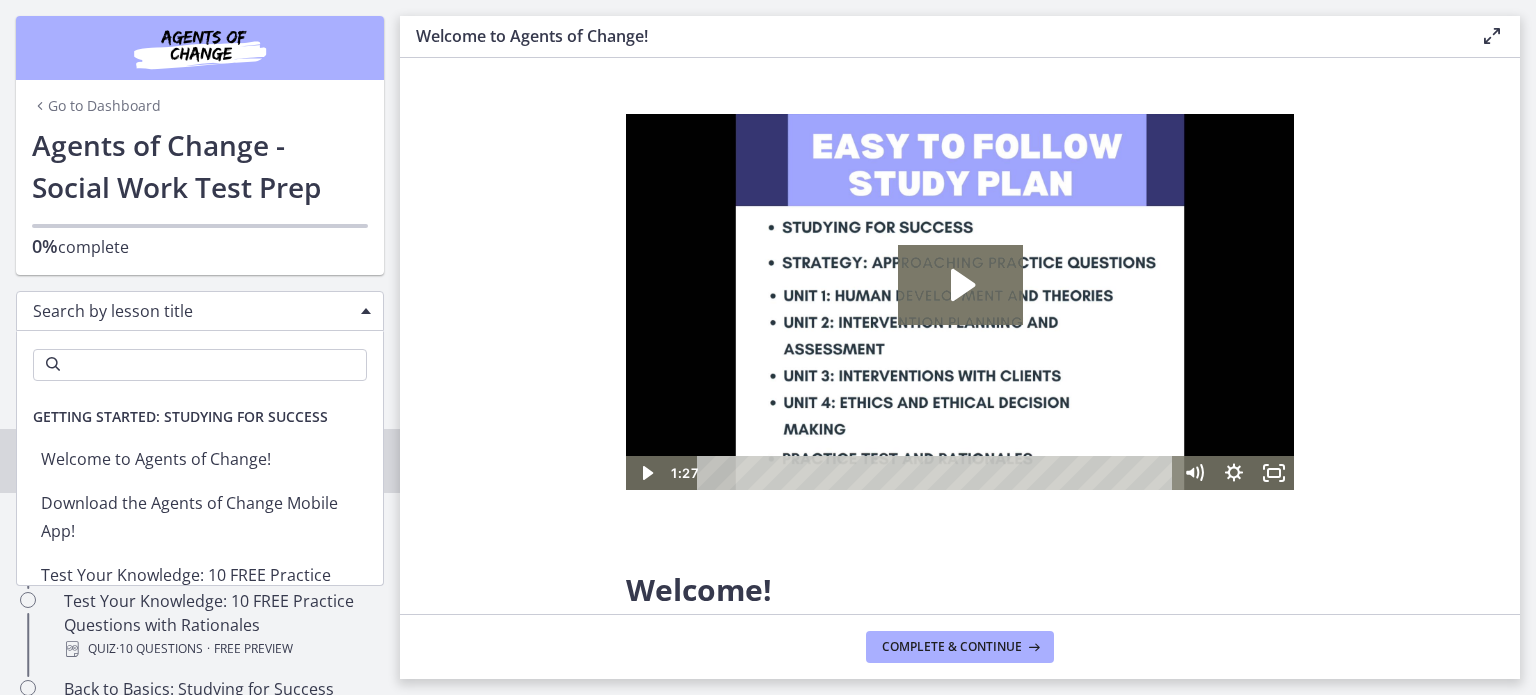 click on "Search by lesson title" at bounding box center [192, 311] 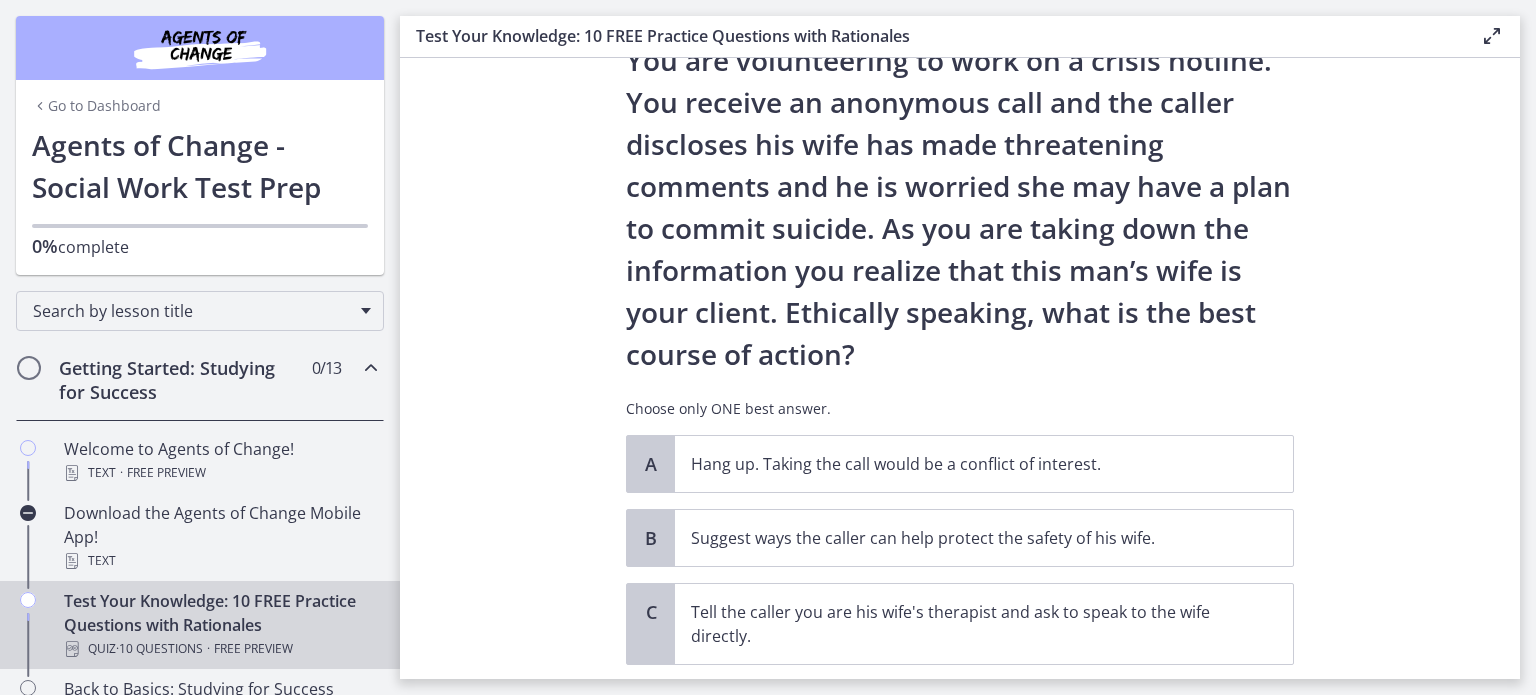 scroll, scrollTop: 86, scrollLeft: 0, axis: vertical 